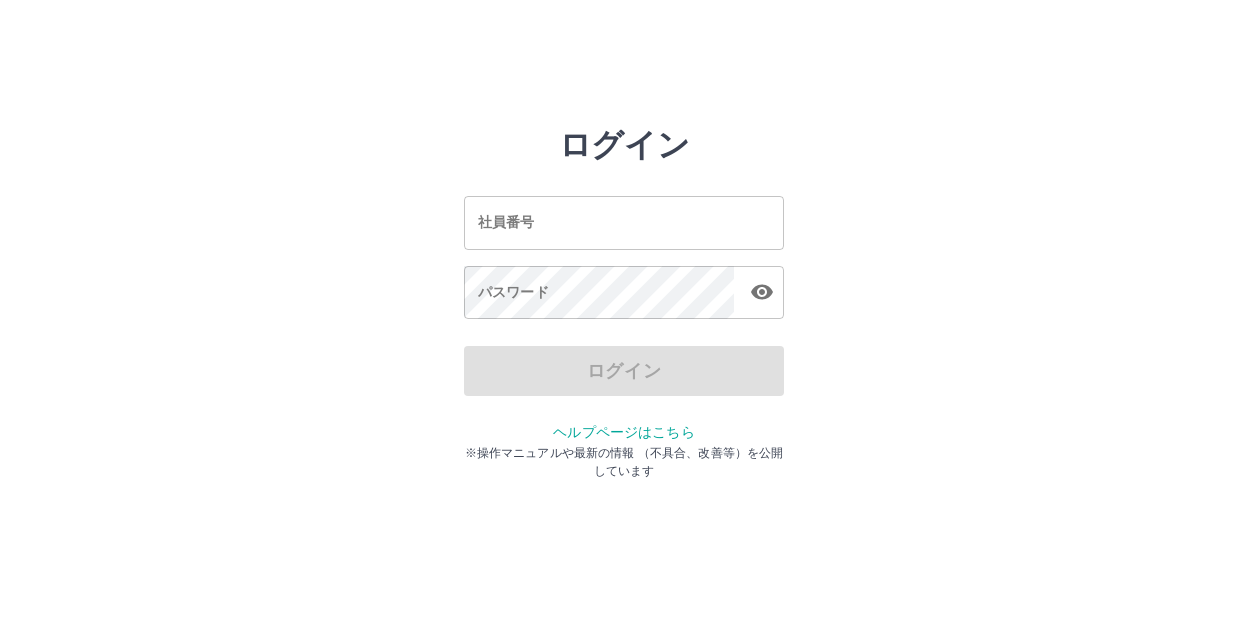 scroll, scrollTop: 0, scrollLeft: 0, axis: both 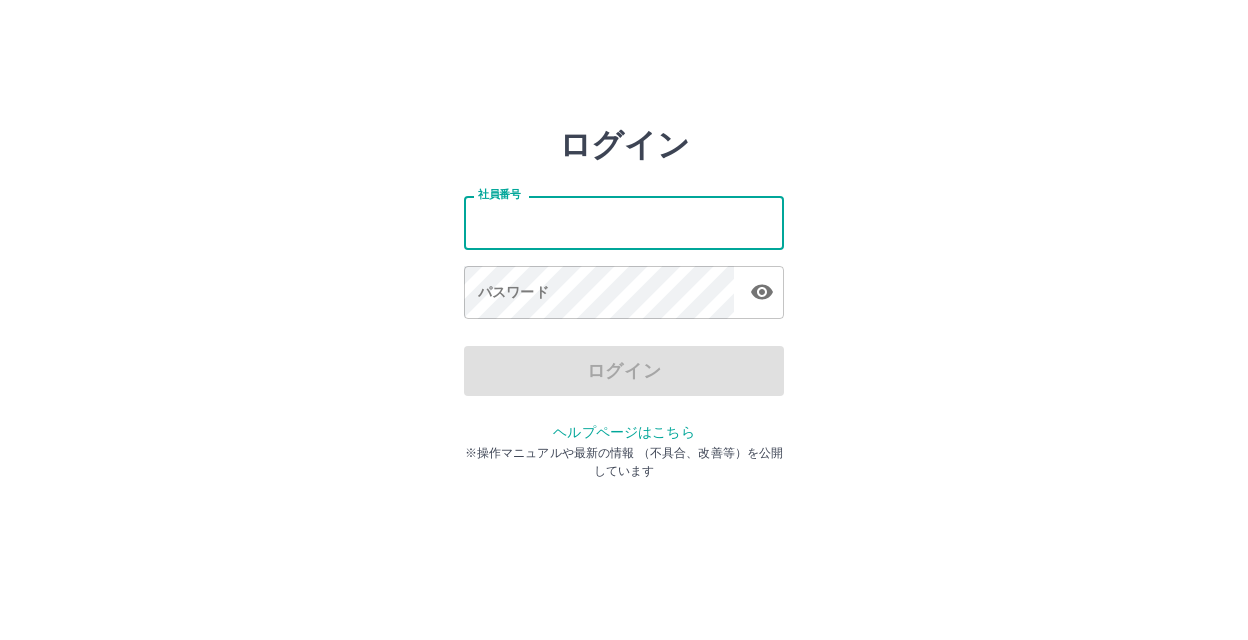 click on "社員番号" at bounding box center (624, 222) 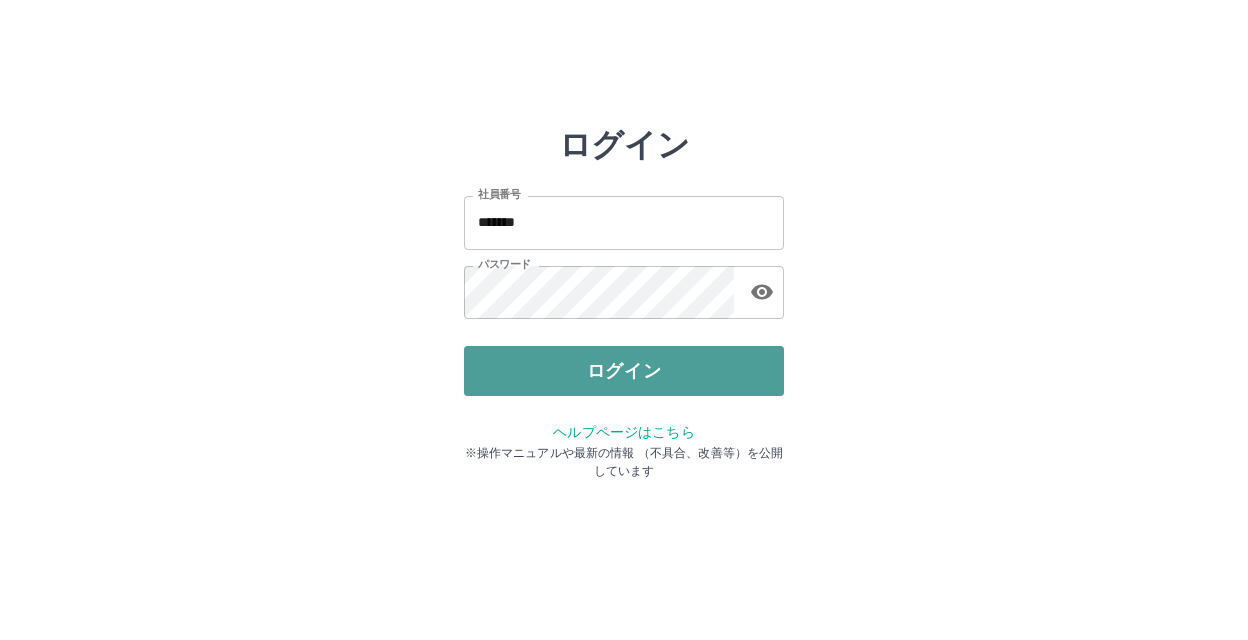 click on "ログイン" at bounding box center (624, 371) 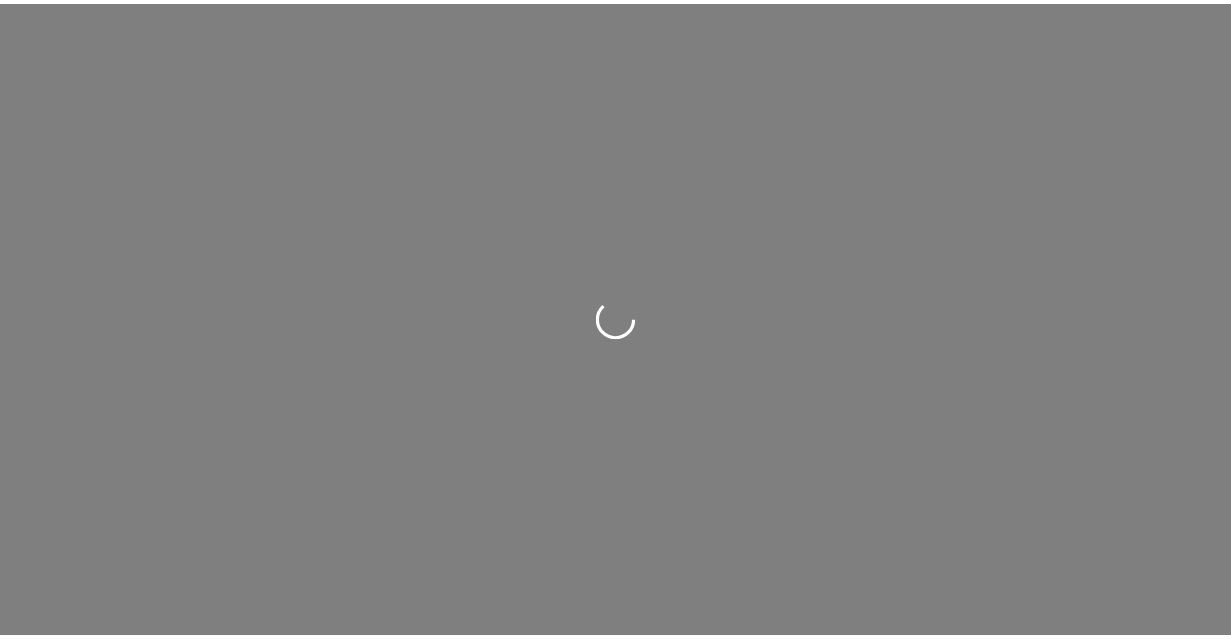 scroll, scrollTop: 0, scrollLeft: 0, axis: both 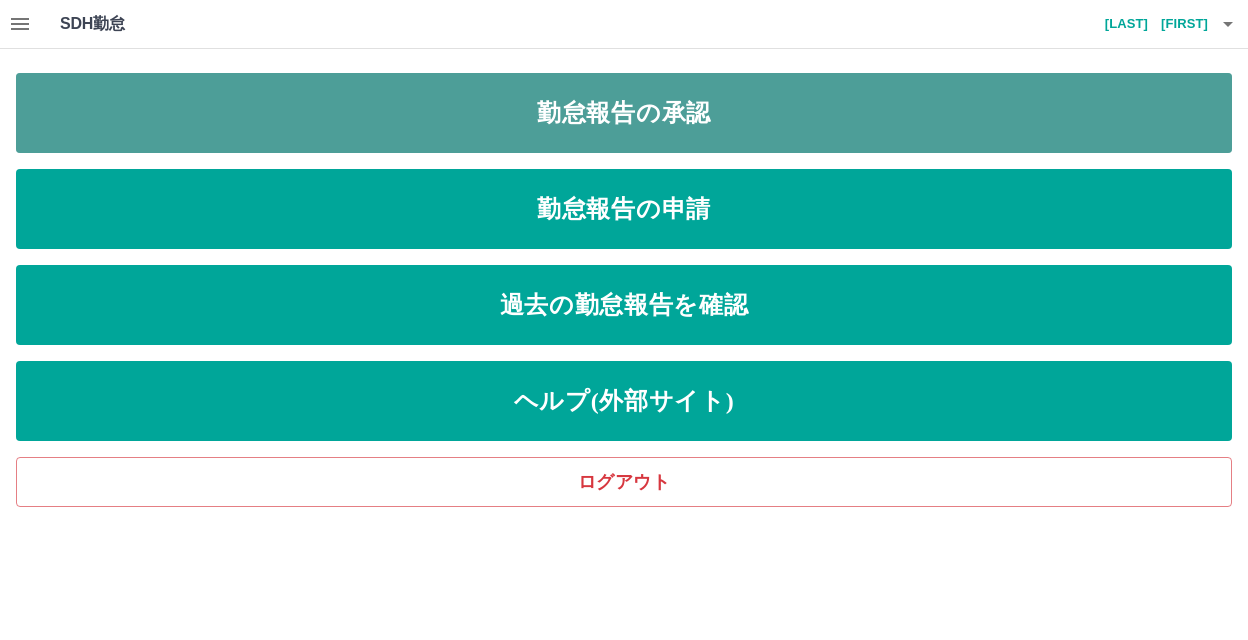 click on "勤怠報告の承認" at bounding box center (624, 113) 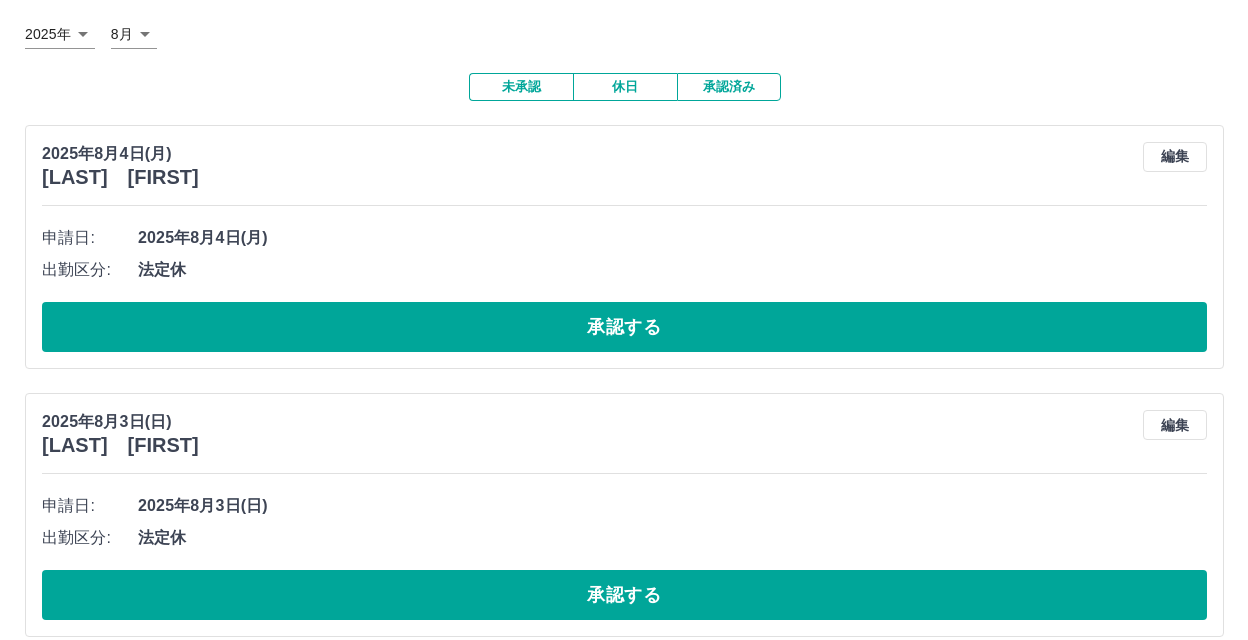 scroll, scrollTop: 0, scrollLeft: 0, axis: both 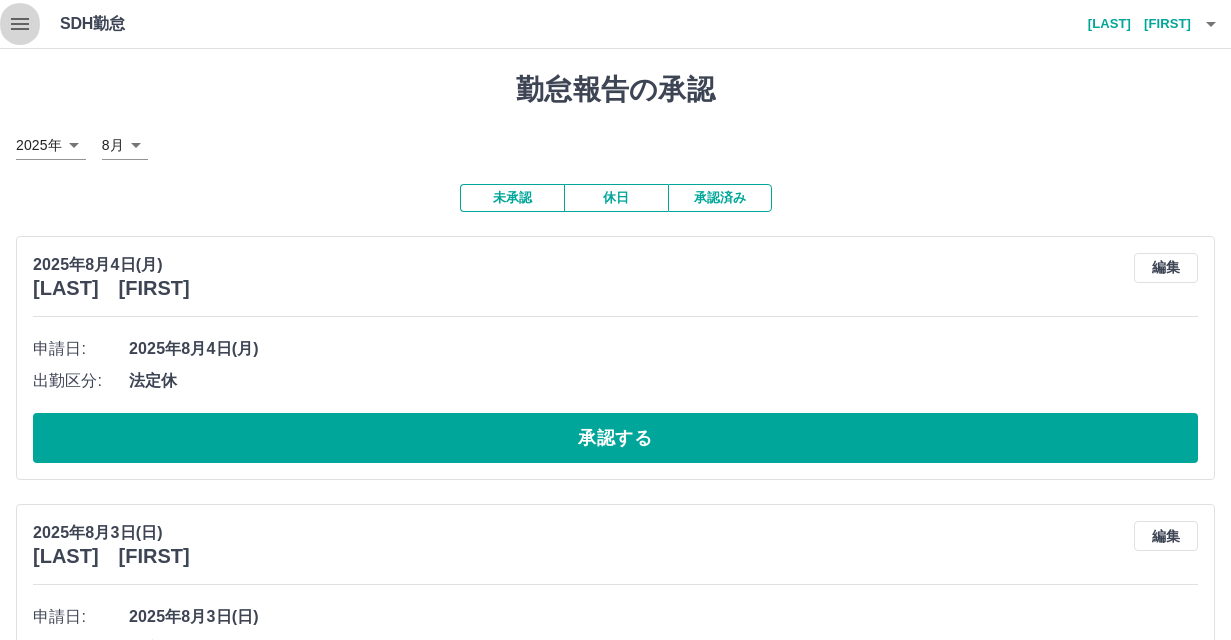 click at bounding box center (20, 24) 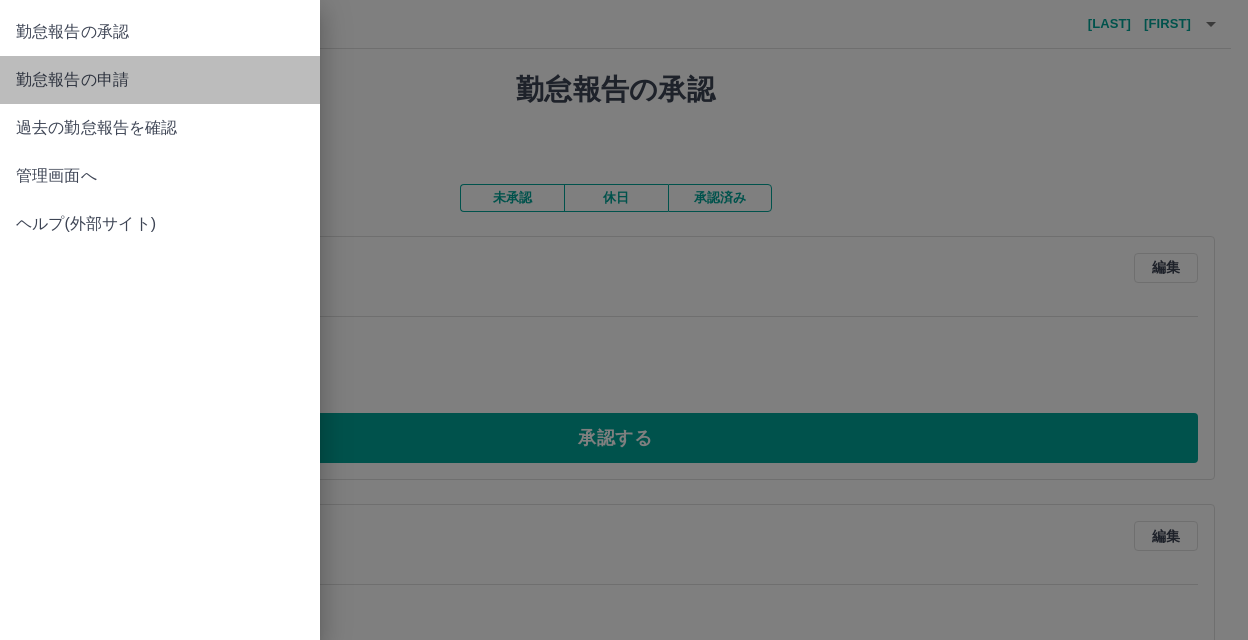 click on "勤怠報告の申請" at bounding box center (160, 80) 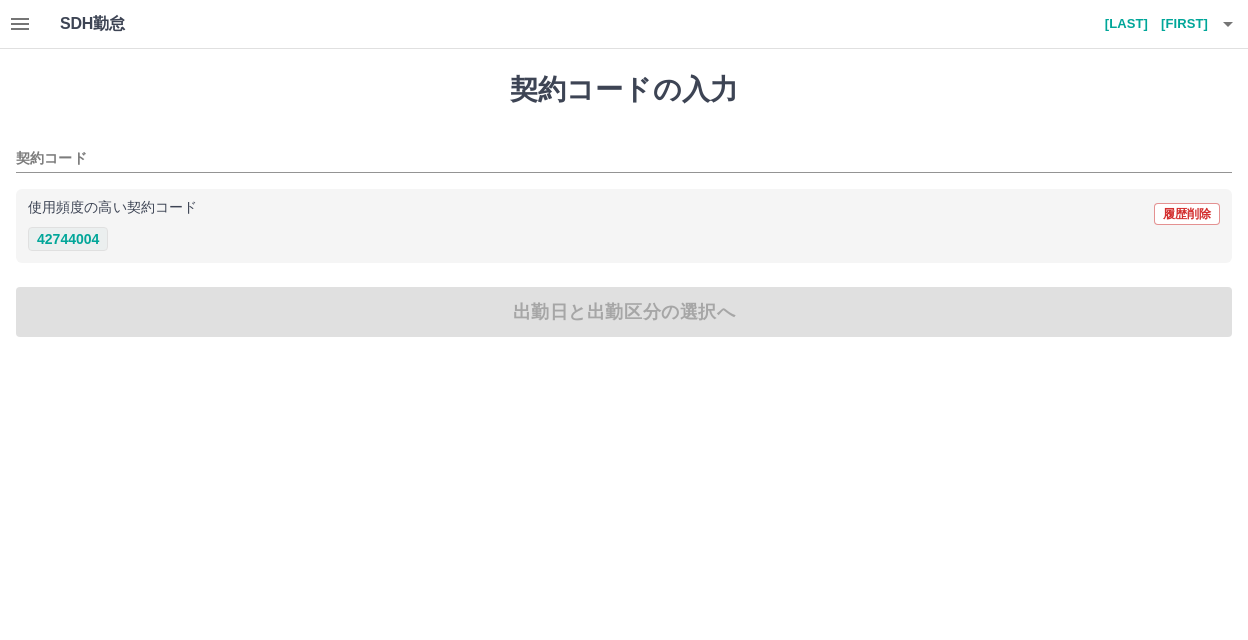 click on "42744004" at bounding box center (68, 239) 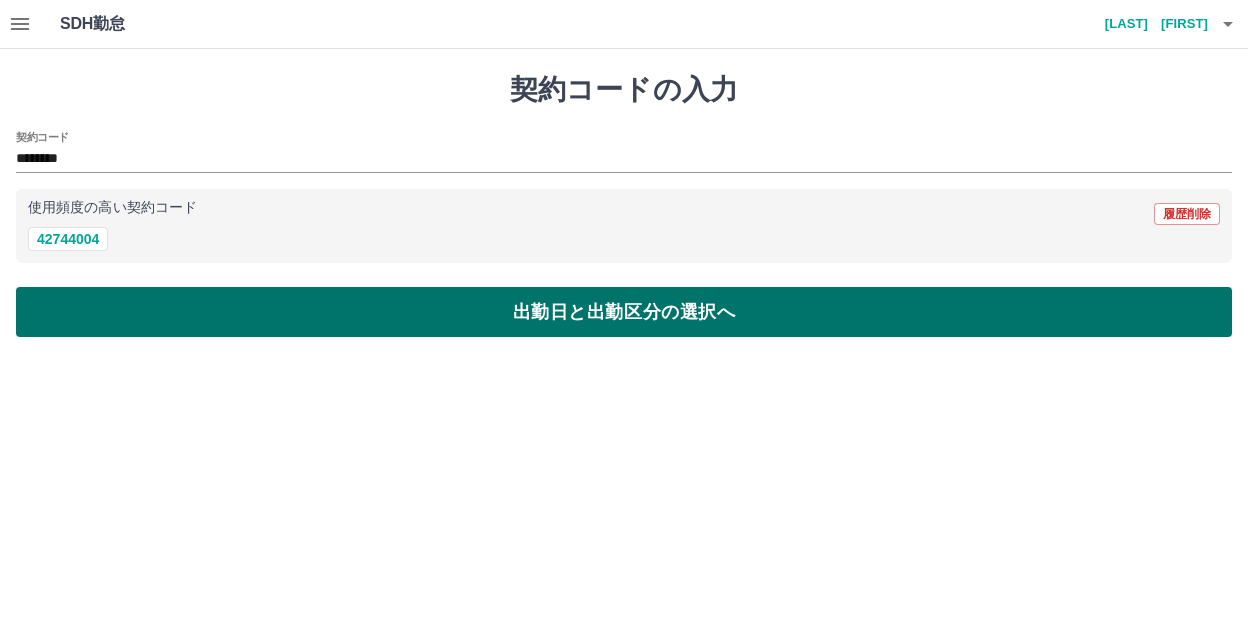 click on "出勤日と出勤区分の選択へ" at bounding box center (624, 312) 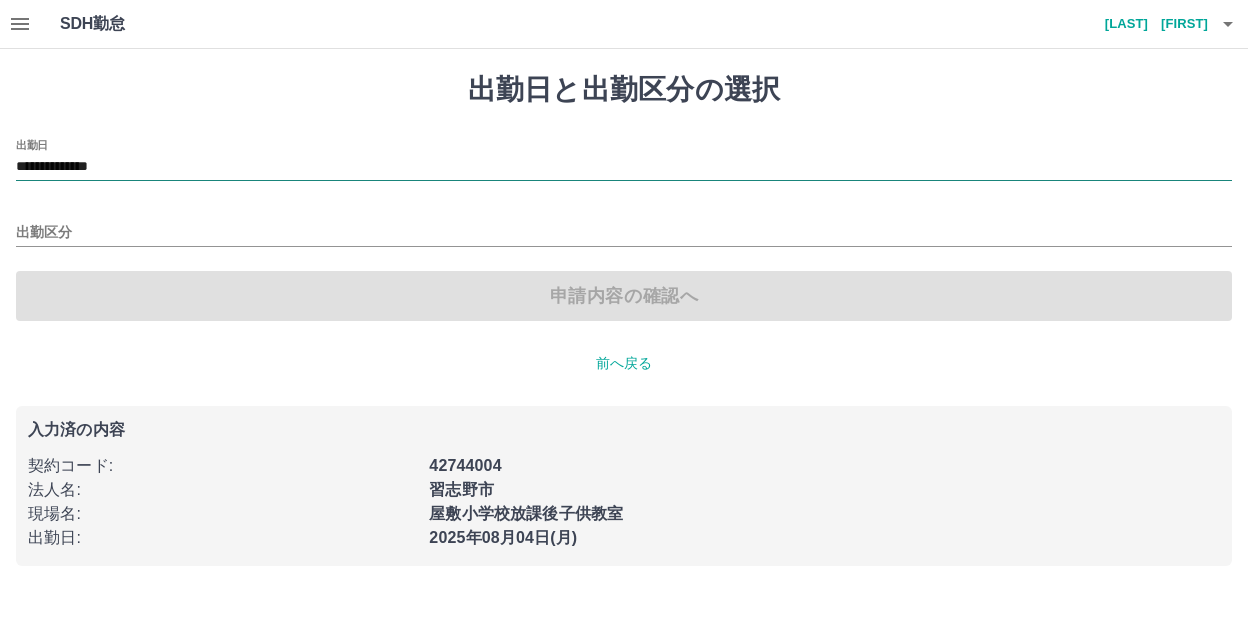 click on "**********" at bounding box center [624, 167] 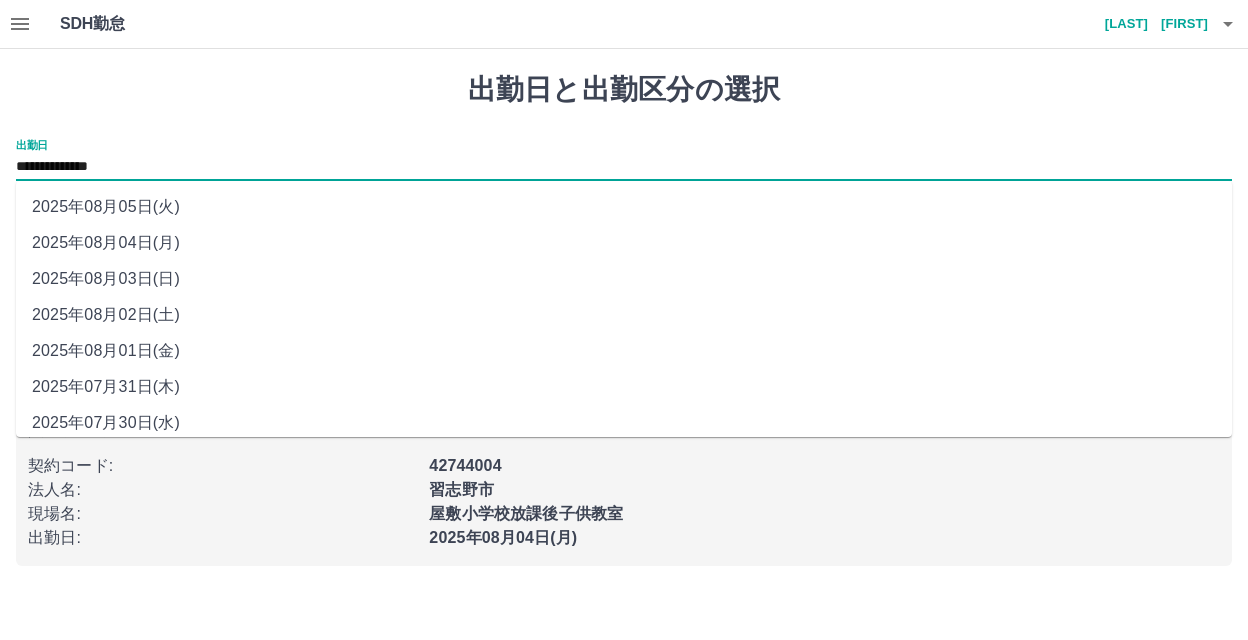 click on "2025年08月03日(日)" at bounding box center [624, 279] 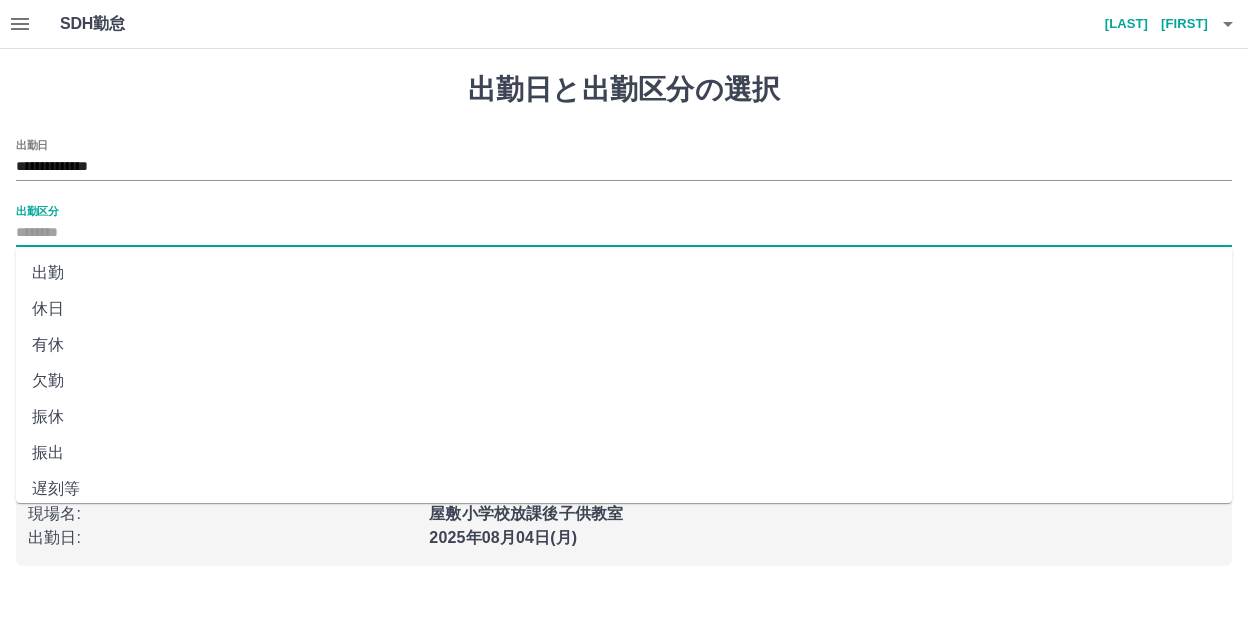 click on "出勤区分" at bounding box center [624, 233] 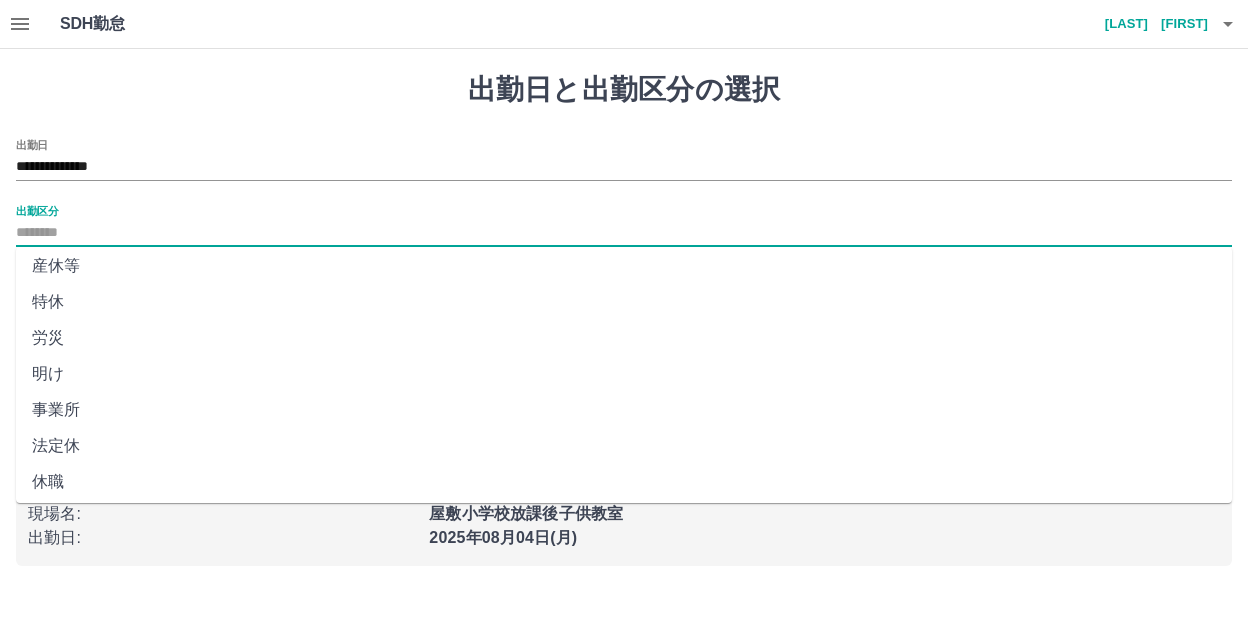 scroll, scrollTop: 408, scrollLeft: 0, axis: vertical 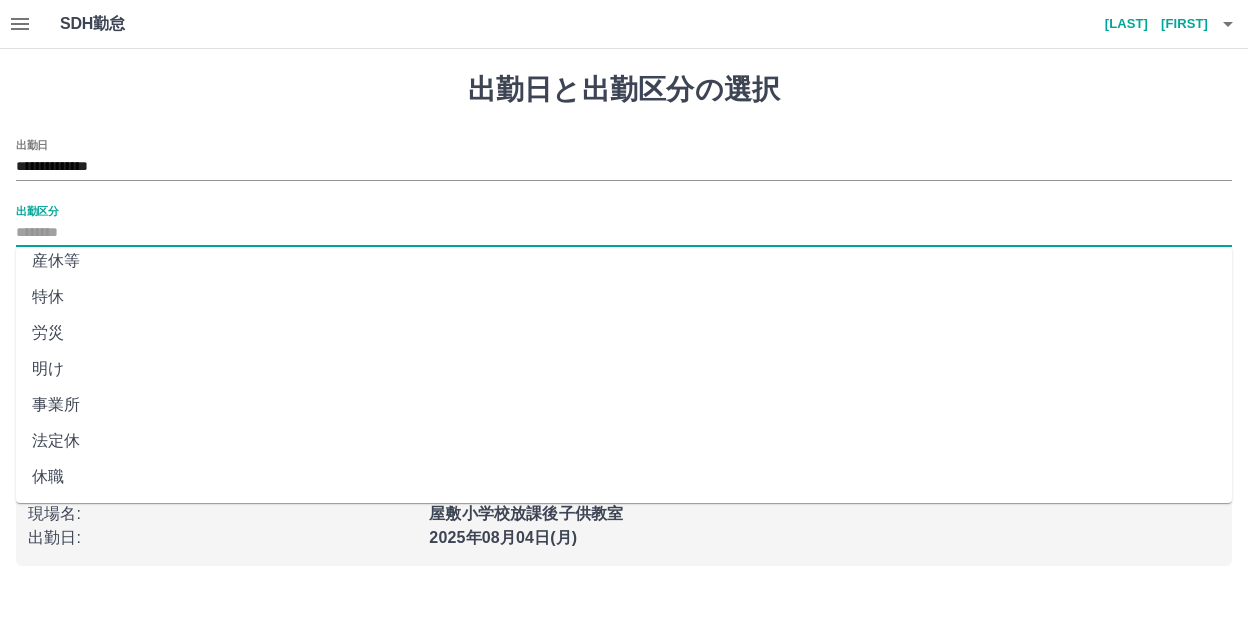 click on "法定休" at bounding box center (624, 441) 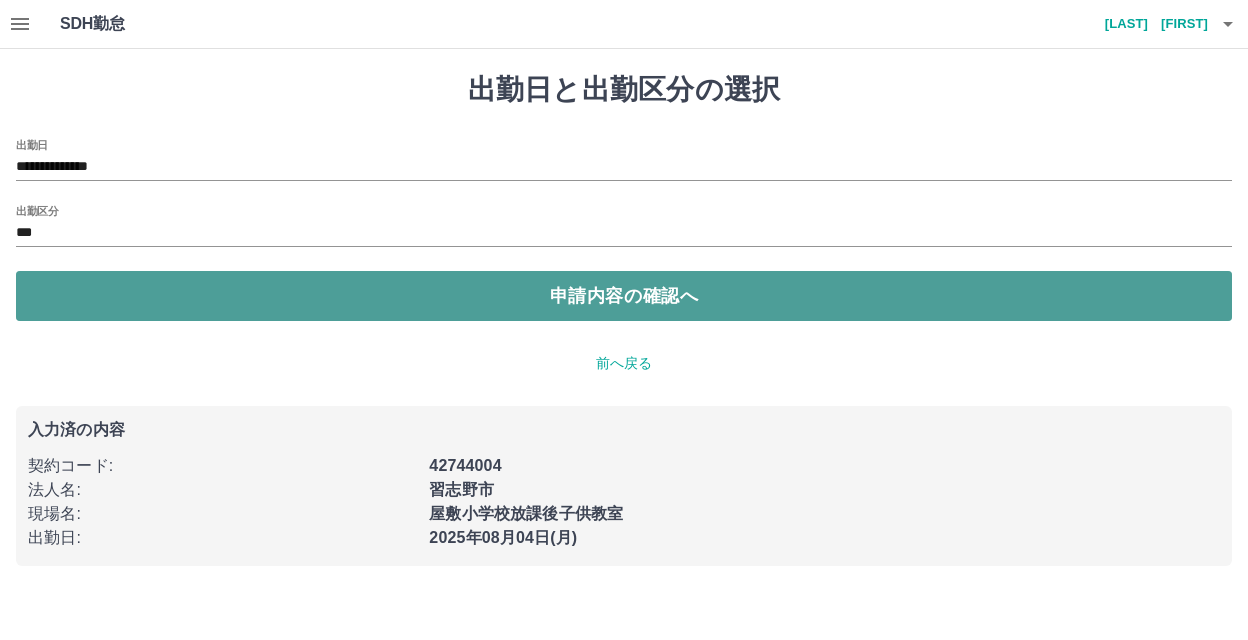 click on "申請内容の確認へ" at bounding box center [624, 296] 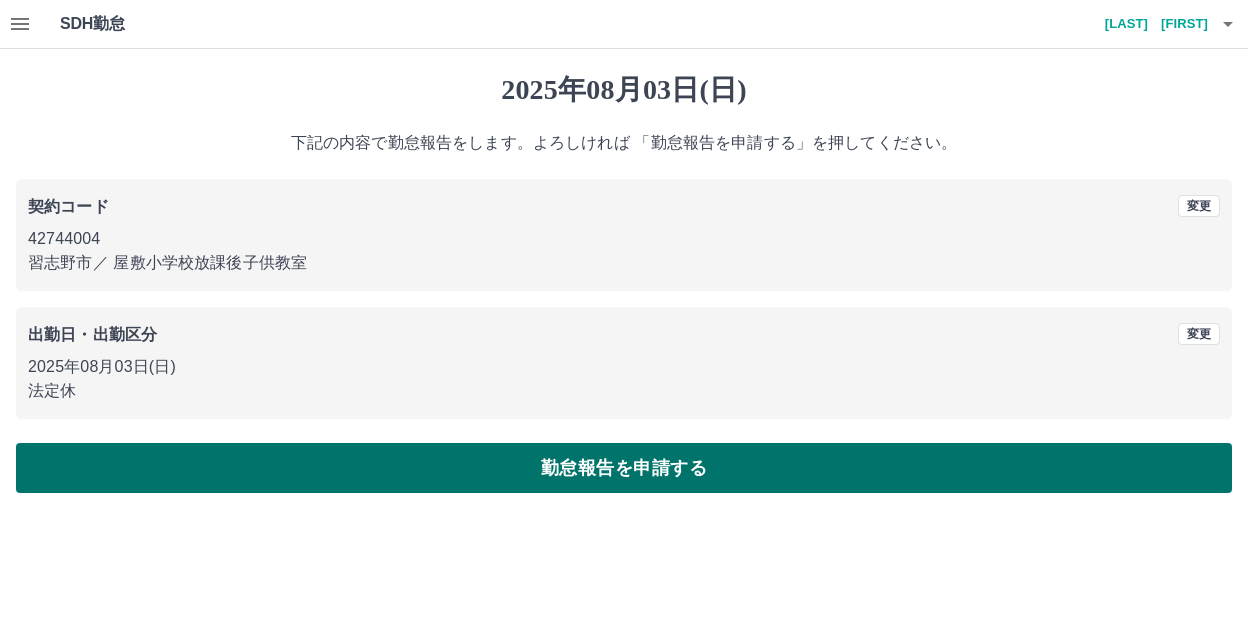 click on "勤怠報告を申請する" at bounding box center [624, 468] 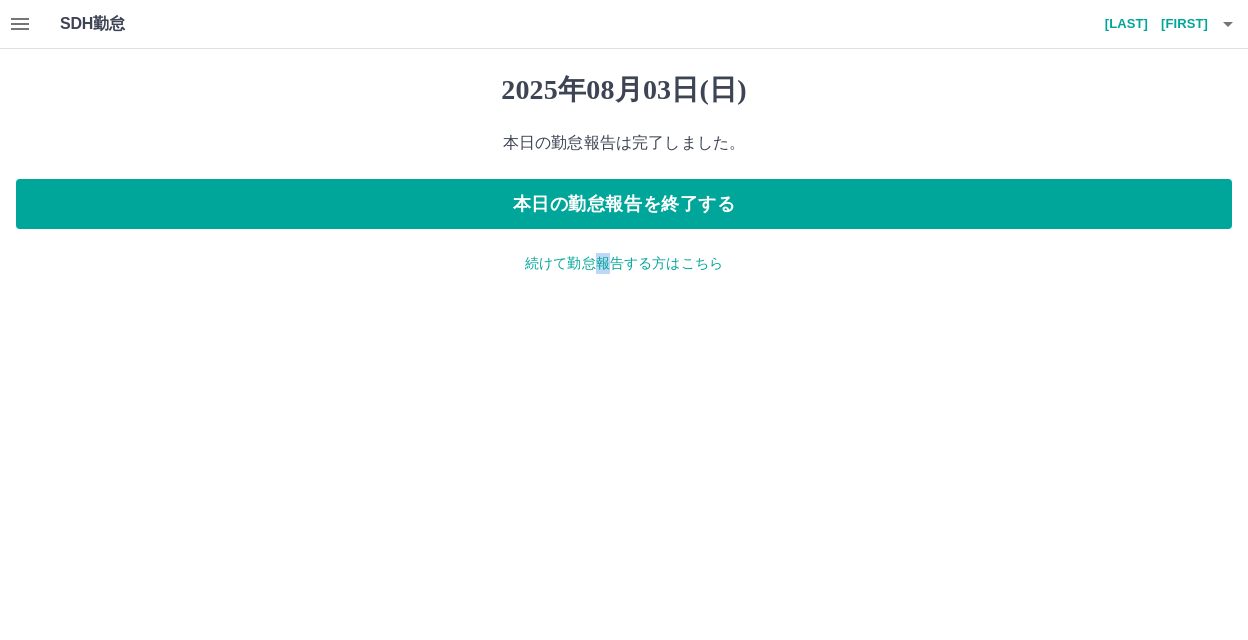 click on "続けて勤怠報告する方はこちら" at bounding box center [624, 263] 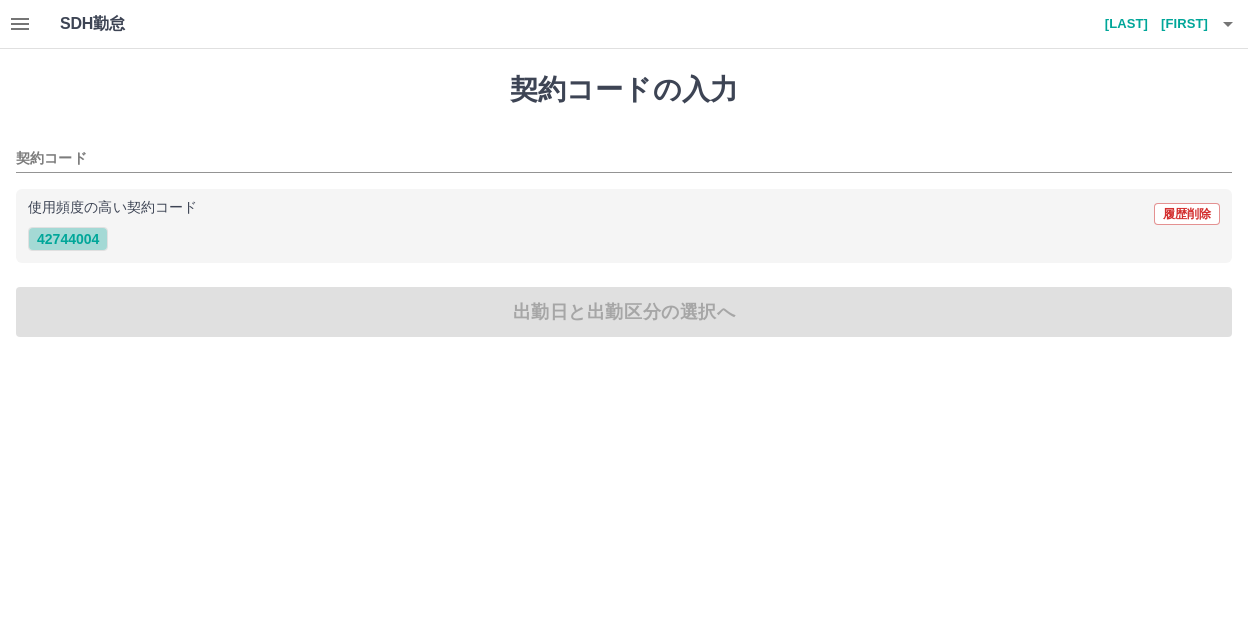 click on "42744004" at bounding box center [68, 239] 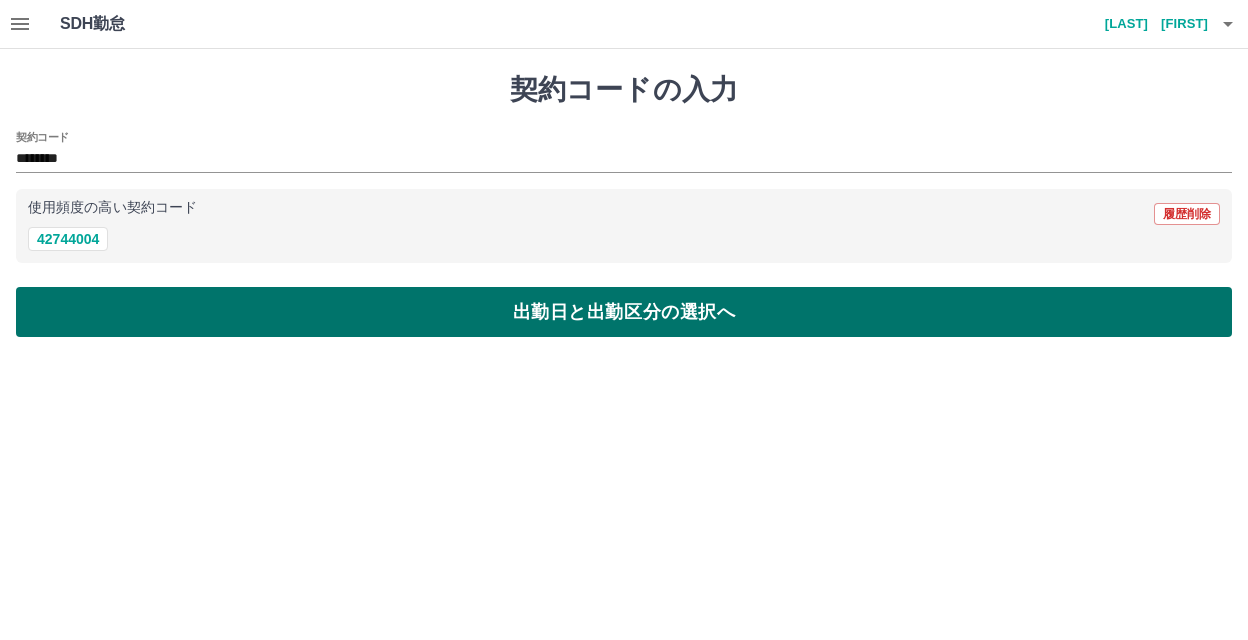 click on "出勤日と出勤区分の選択へ" at bounding box center [624, 312] 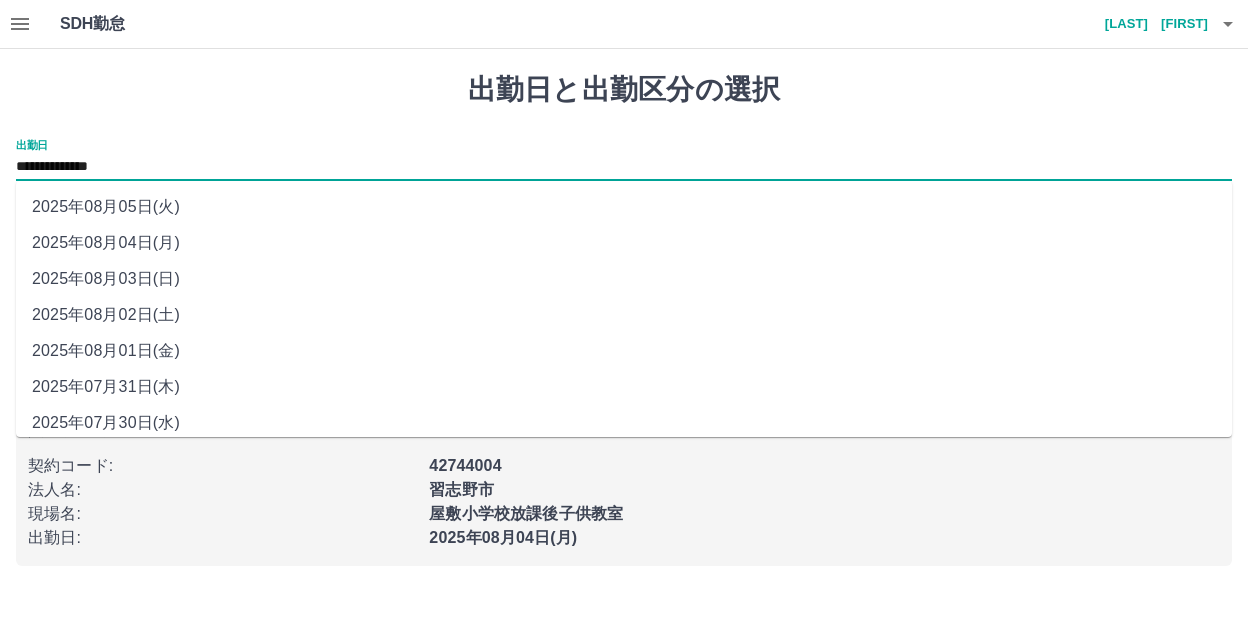 click on "**********" at bounding box center [624, 167] 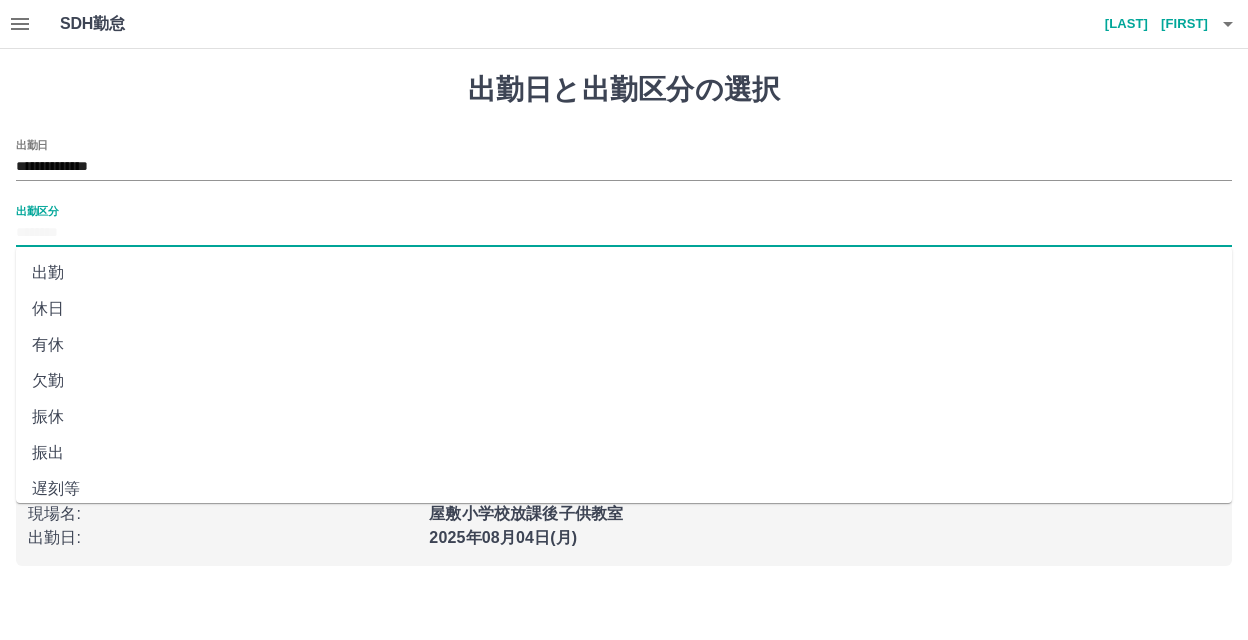 click on "出勤区分" at bounding box center [624, 233] 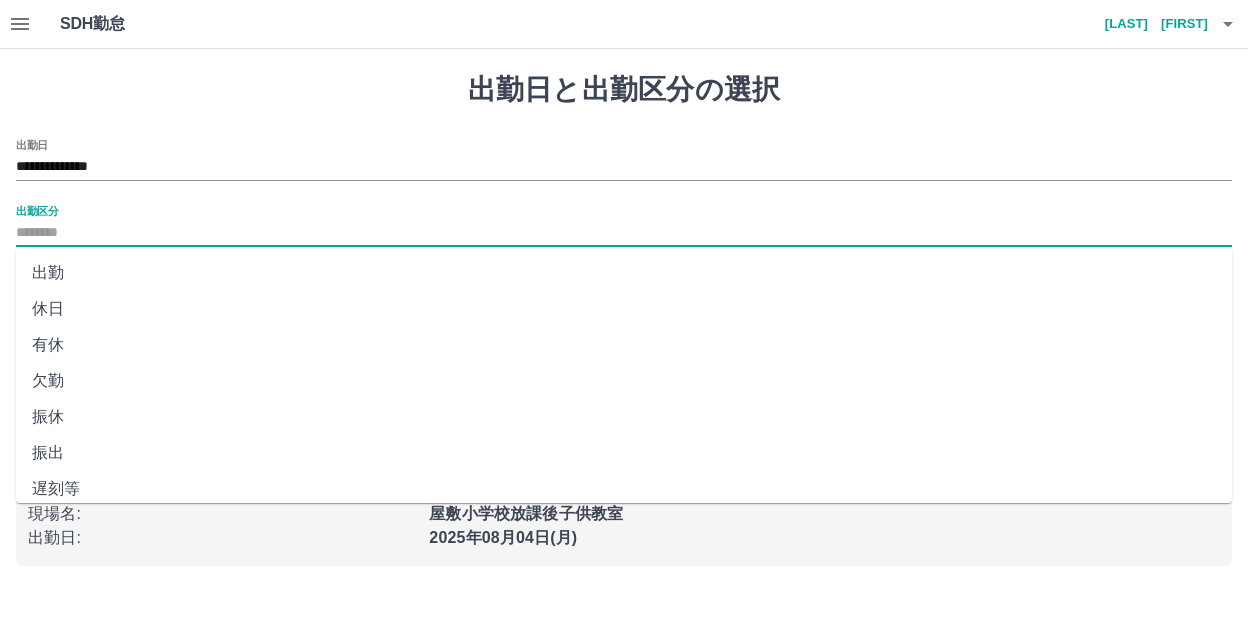 click on "休日" at bounding box center (624, 309) 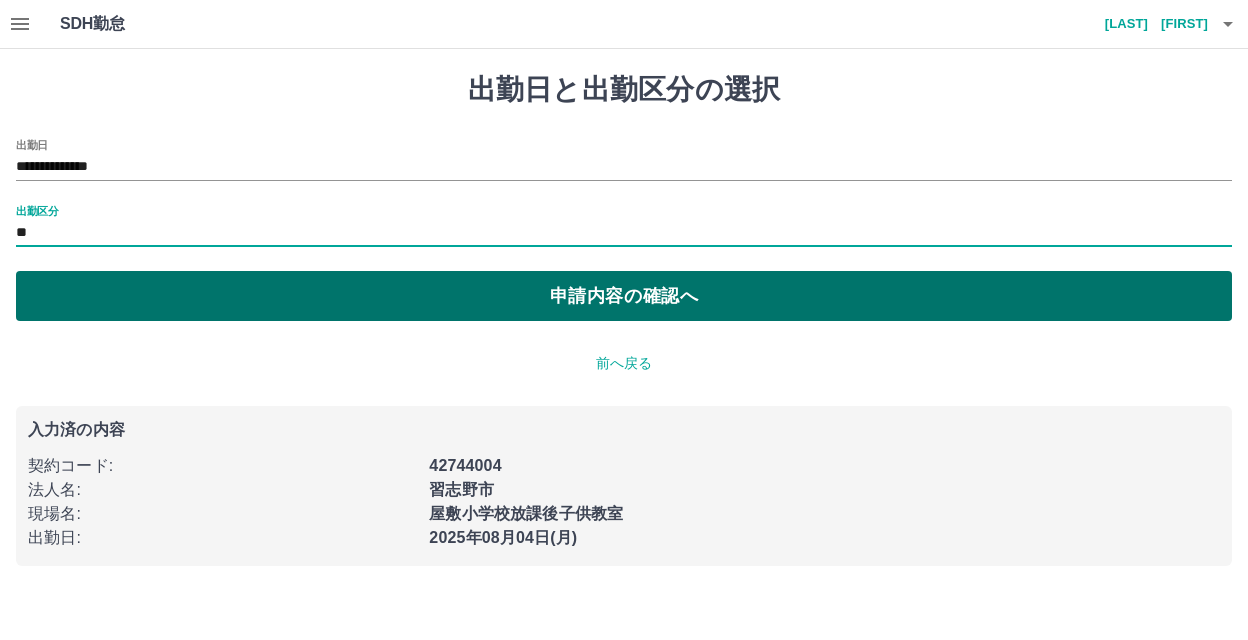 click on "申請内容の確認へ" at bounding box center (624, 296) 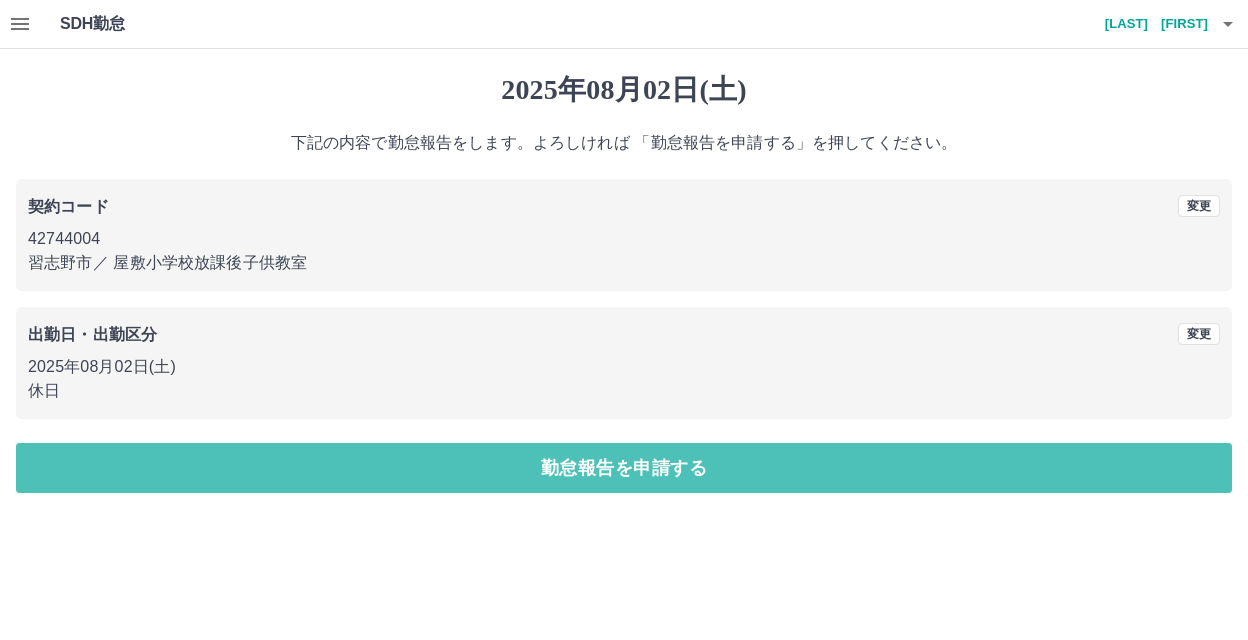 click on "勤怠報告を申請する" at bounding box center (624, 468) 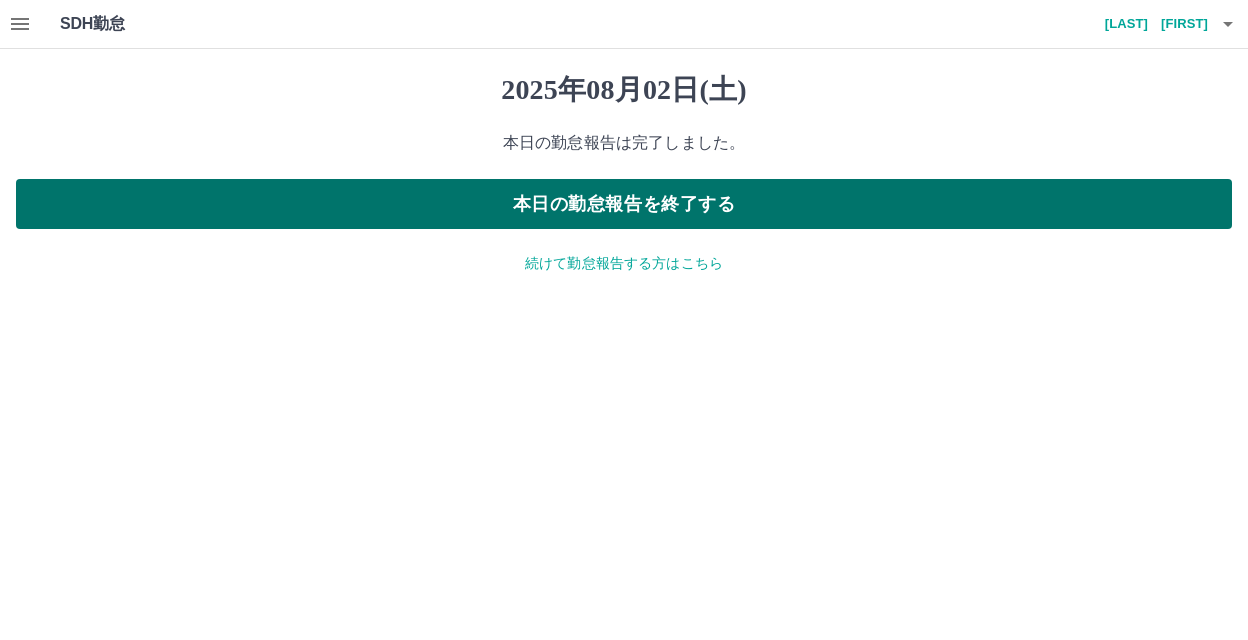 click on "本日の勤怠報告を終了する" at bounding box center [624, 204] 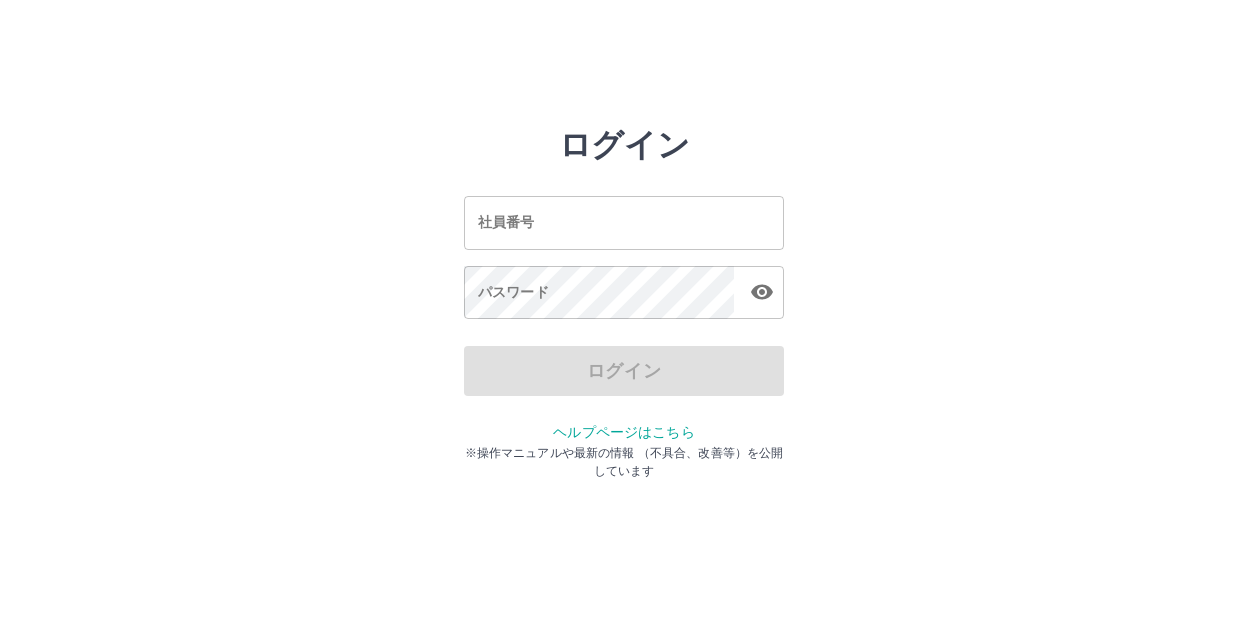 scroll, scrollTop: 0, scrollLeft: 0, axis: both 